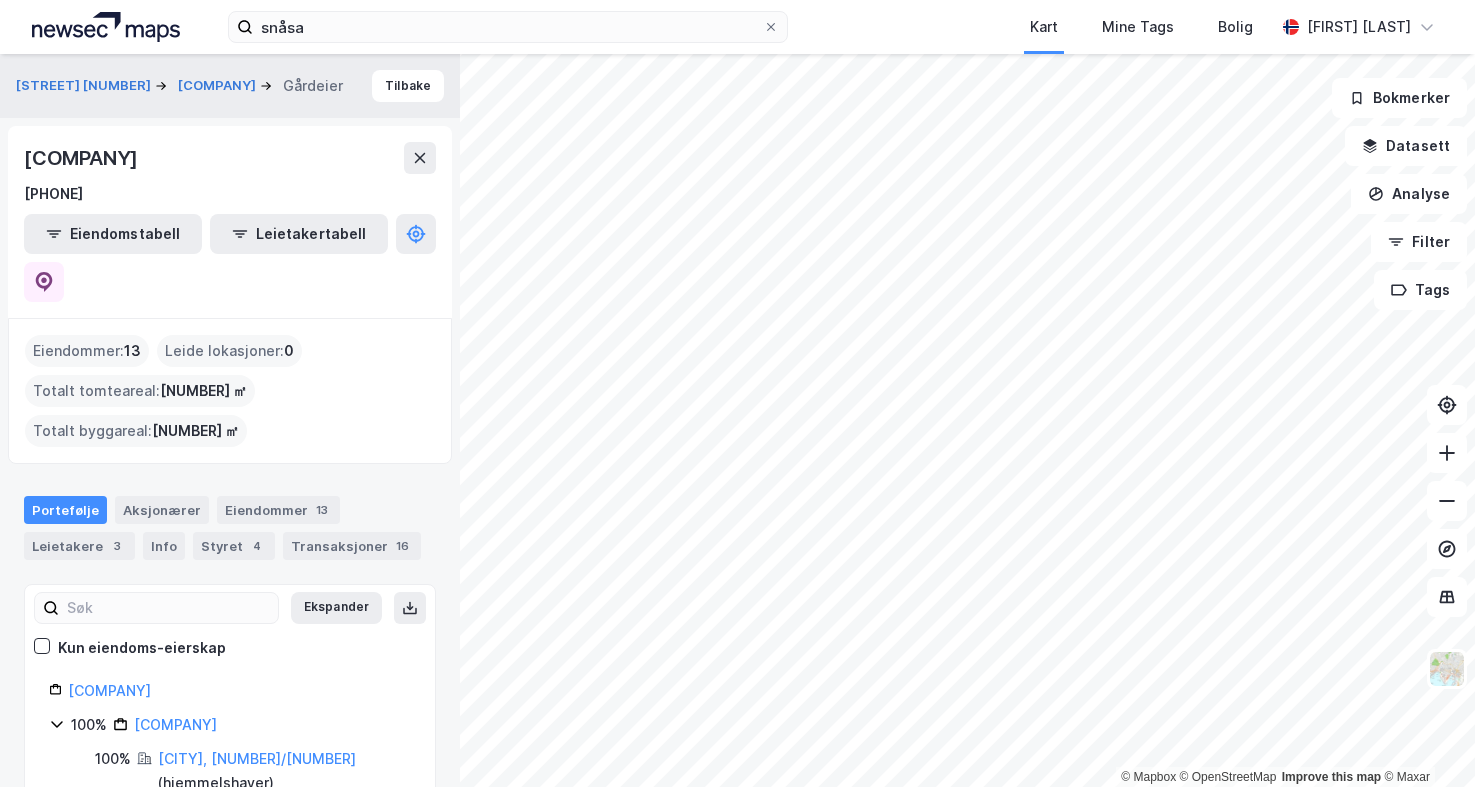 scroll, scrollTop: 0, scrollLeft: 0, axis: both 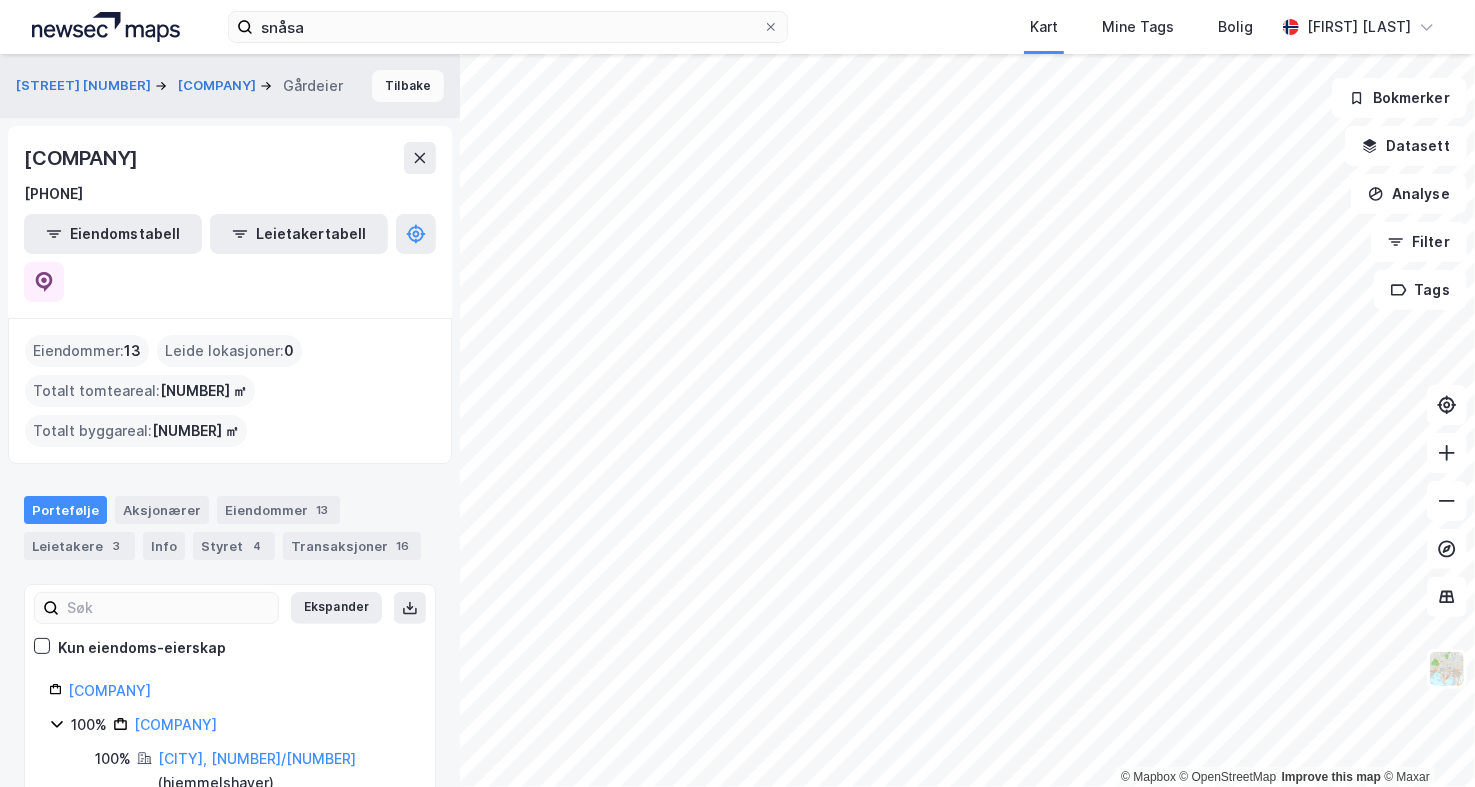 click on "Tilbake" at bounding box center [408, 86] 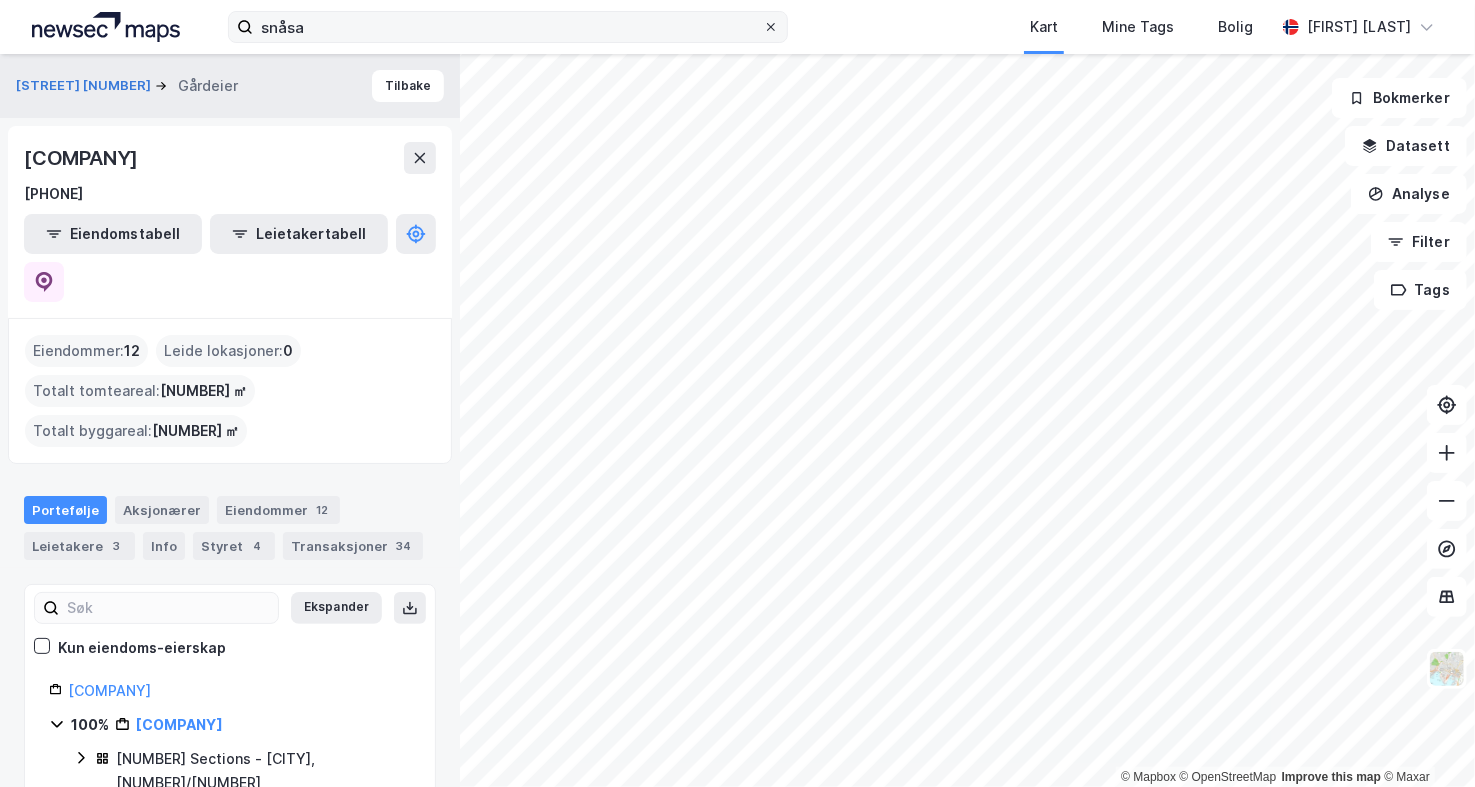 click 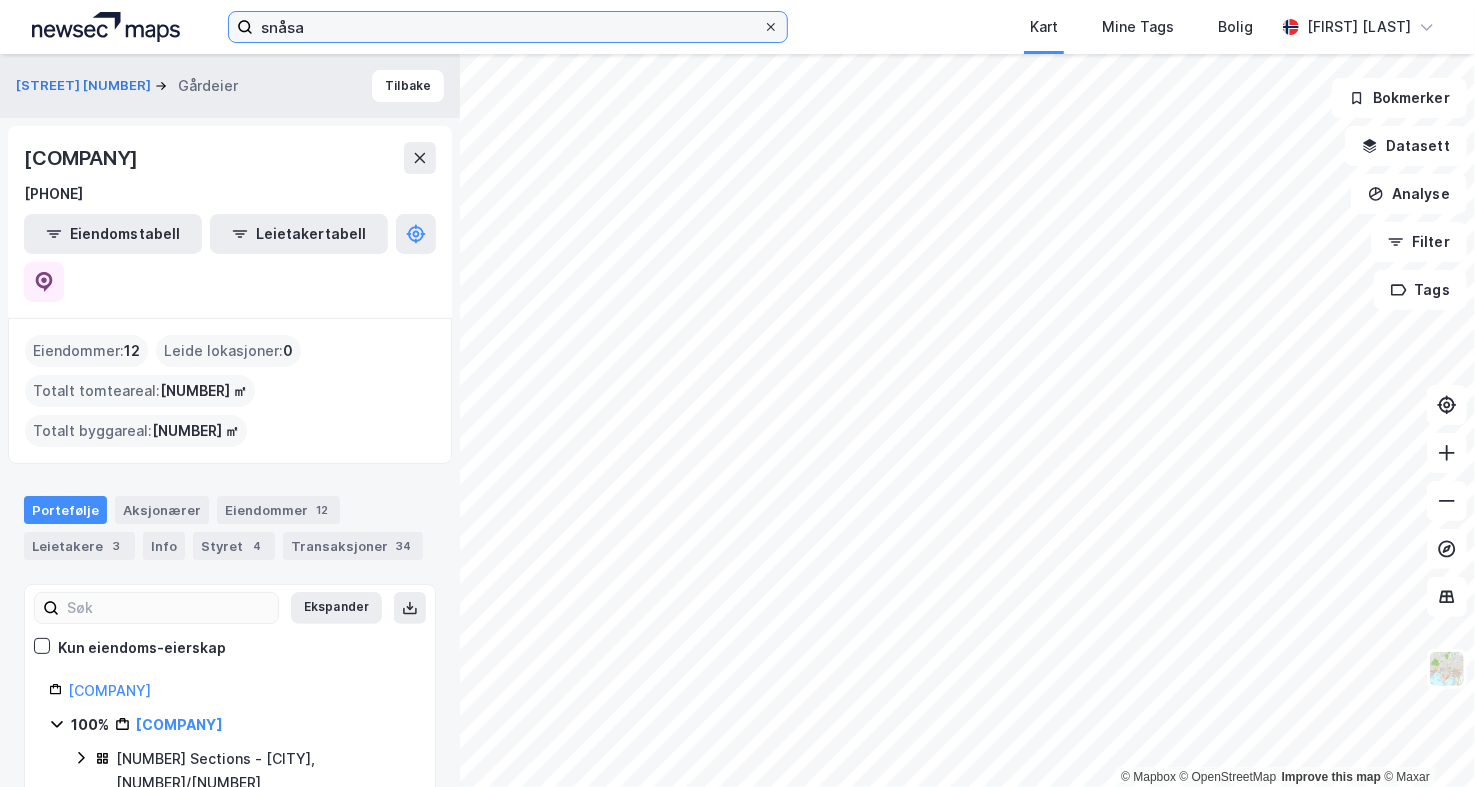 click on "snåsa" at bounding box center [508, 27] 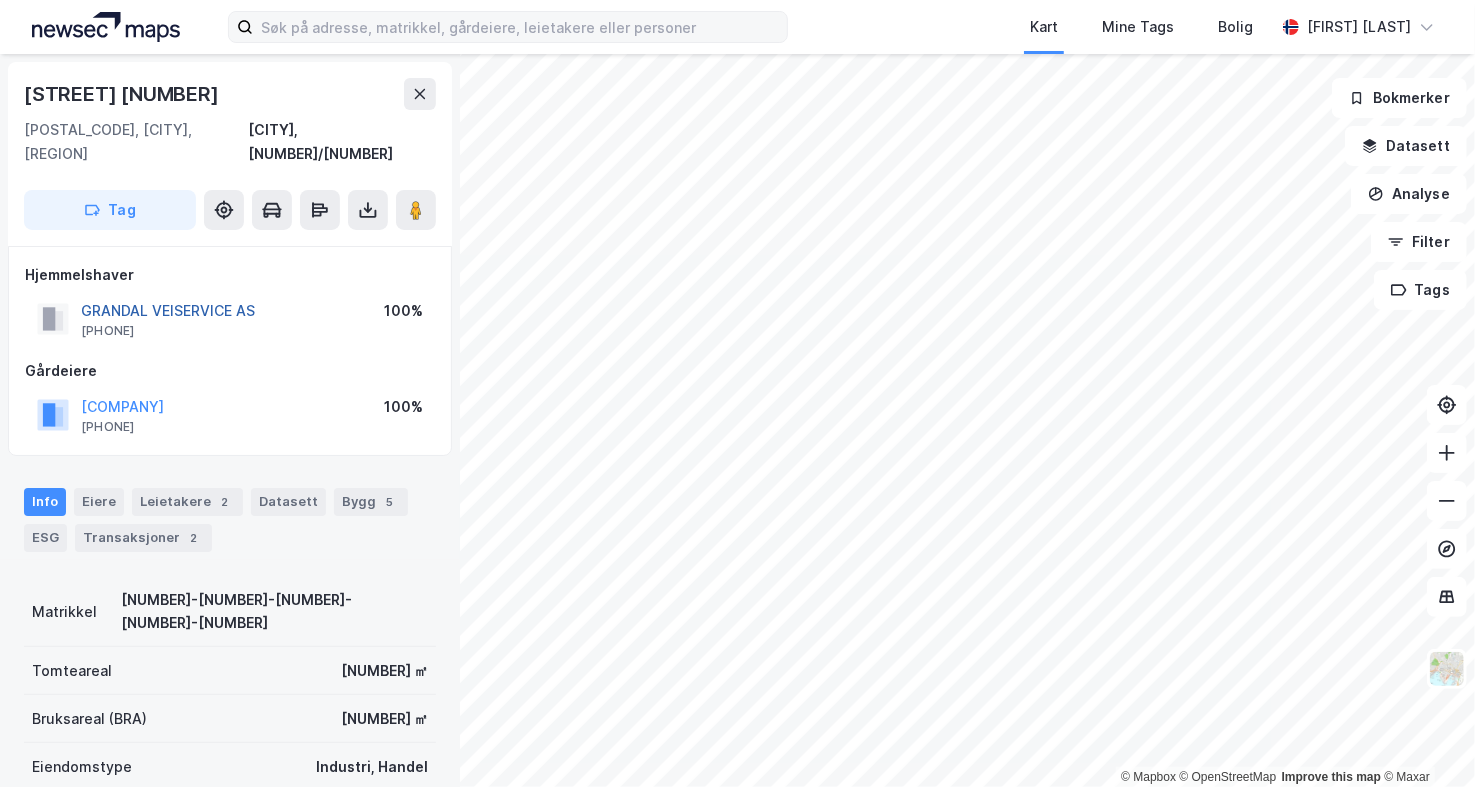 click on "GRANDAL VEISERVICE AS" at bounding box center [0, 0] 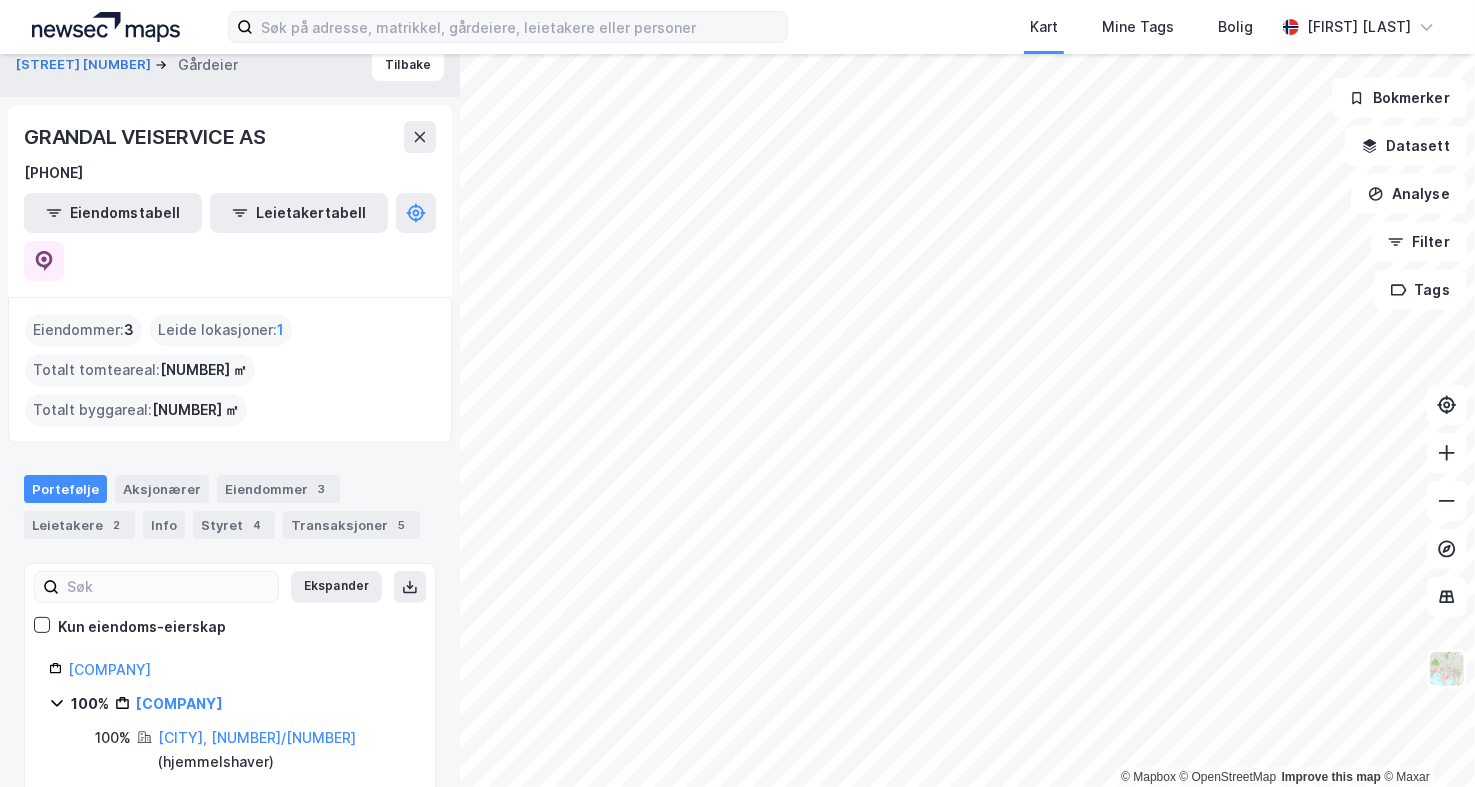 scroll, scrollTop: 0, scrollLeft: 0, axis: both 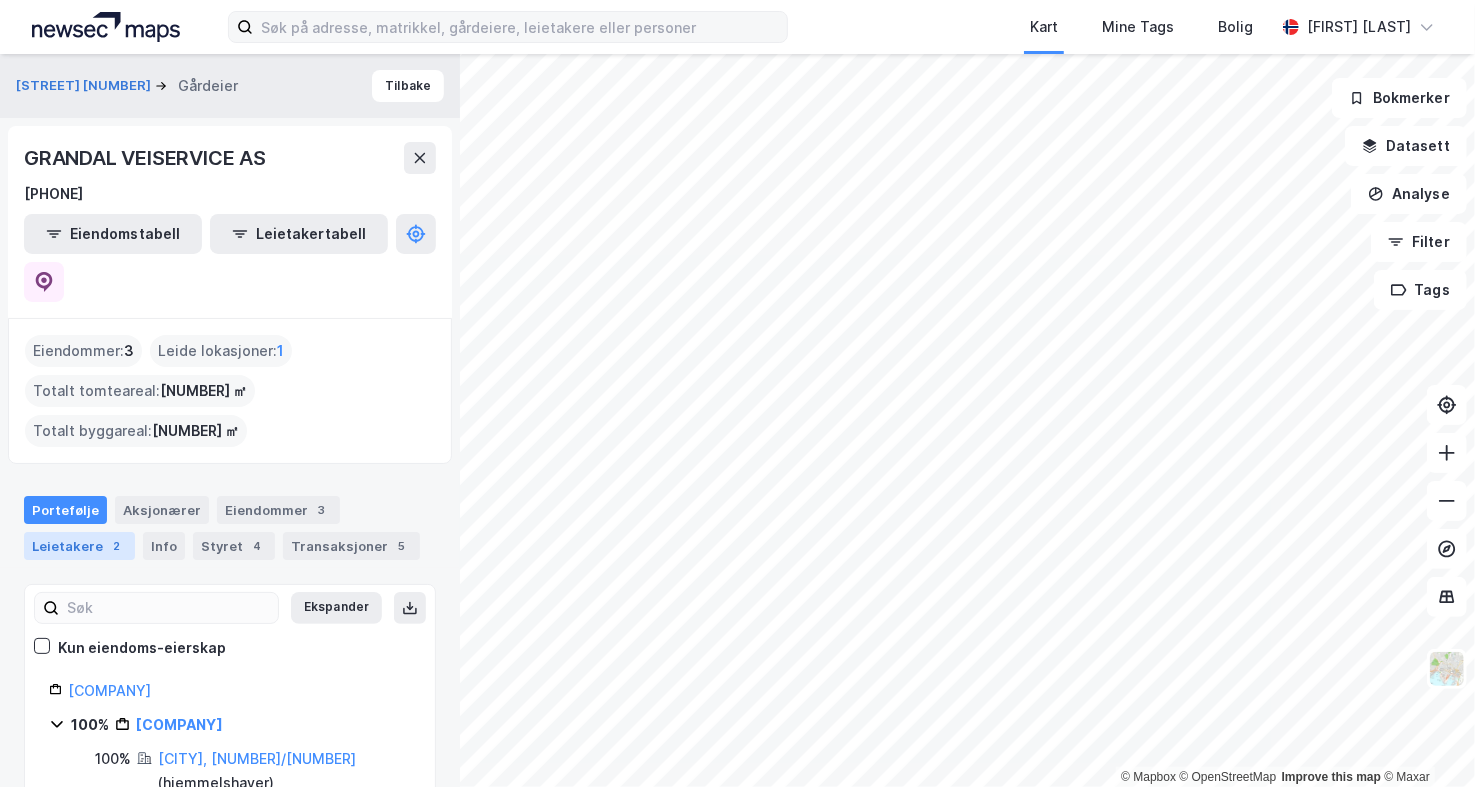 click on "2" at bounding box center [117, 546] 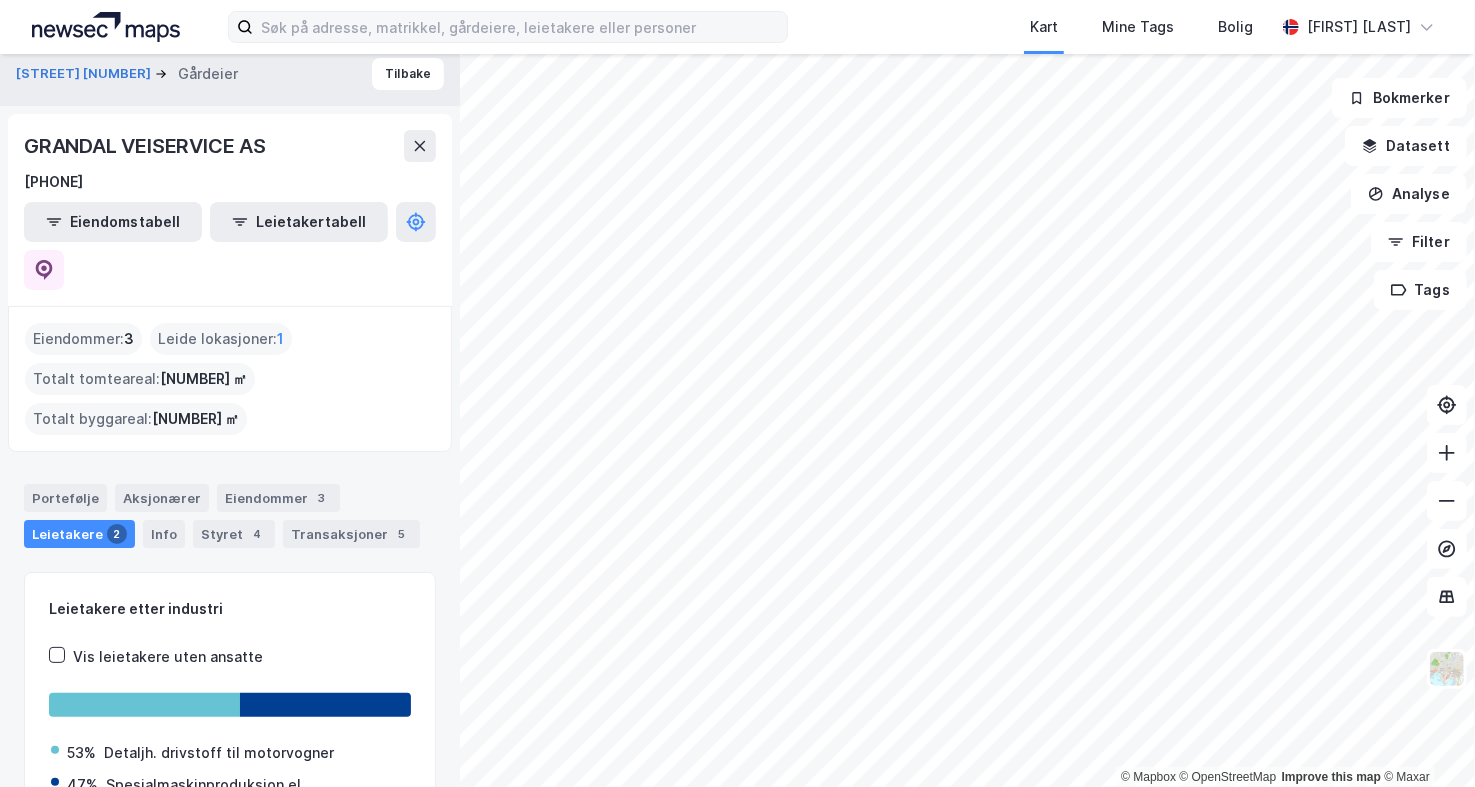 scroll, scrollTop: 0, scrollLeft: 0, axis: both 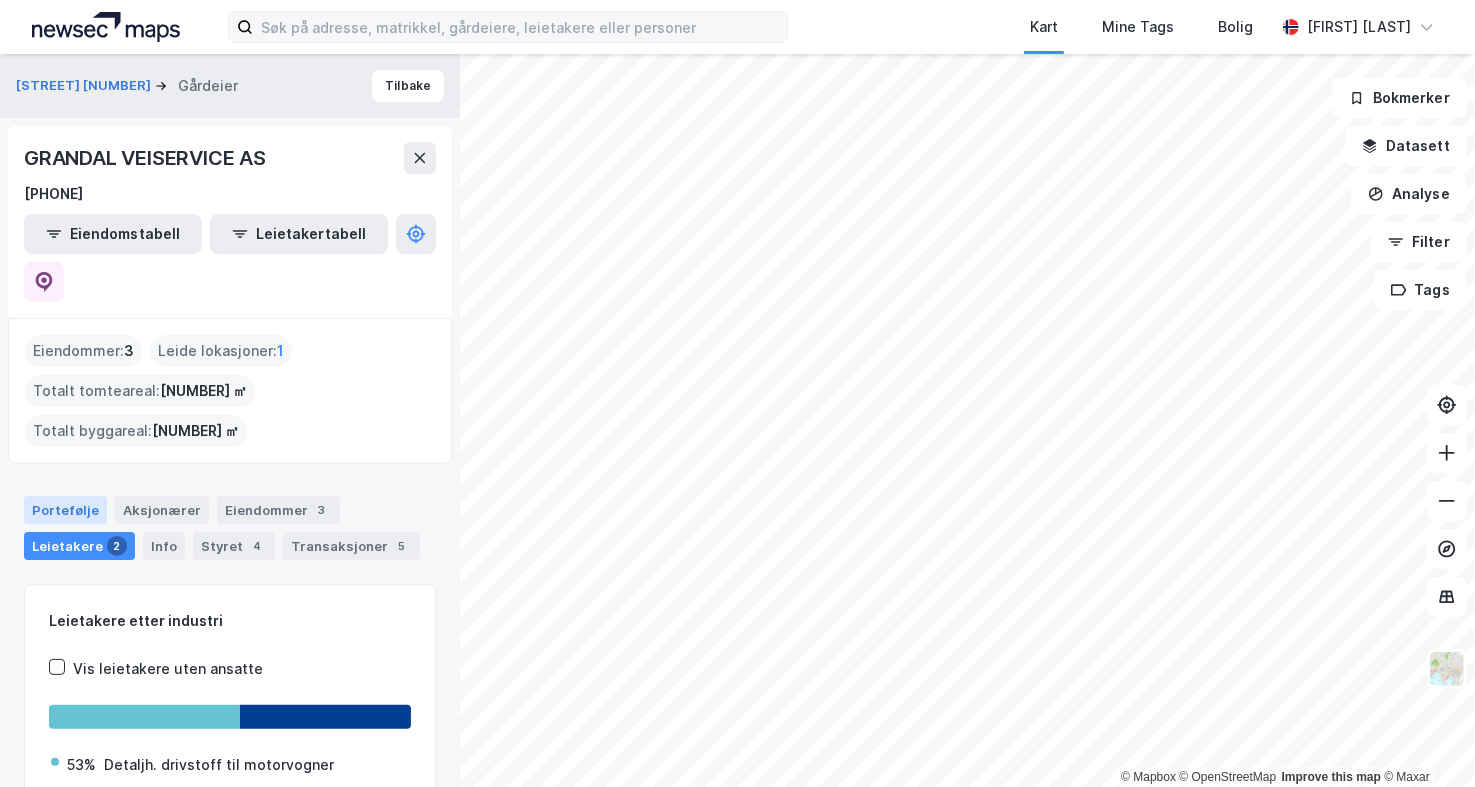 click on "Portefølje" at bounding box center (65, 510) 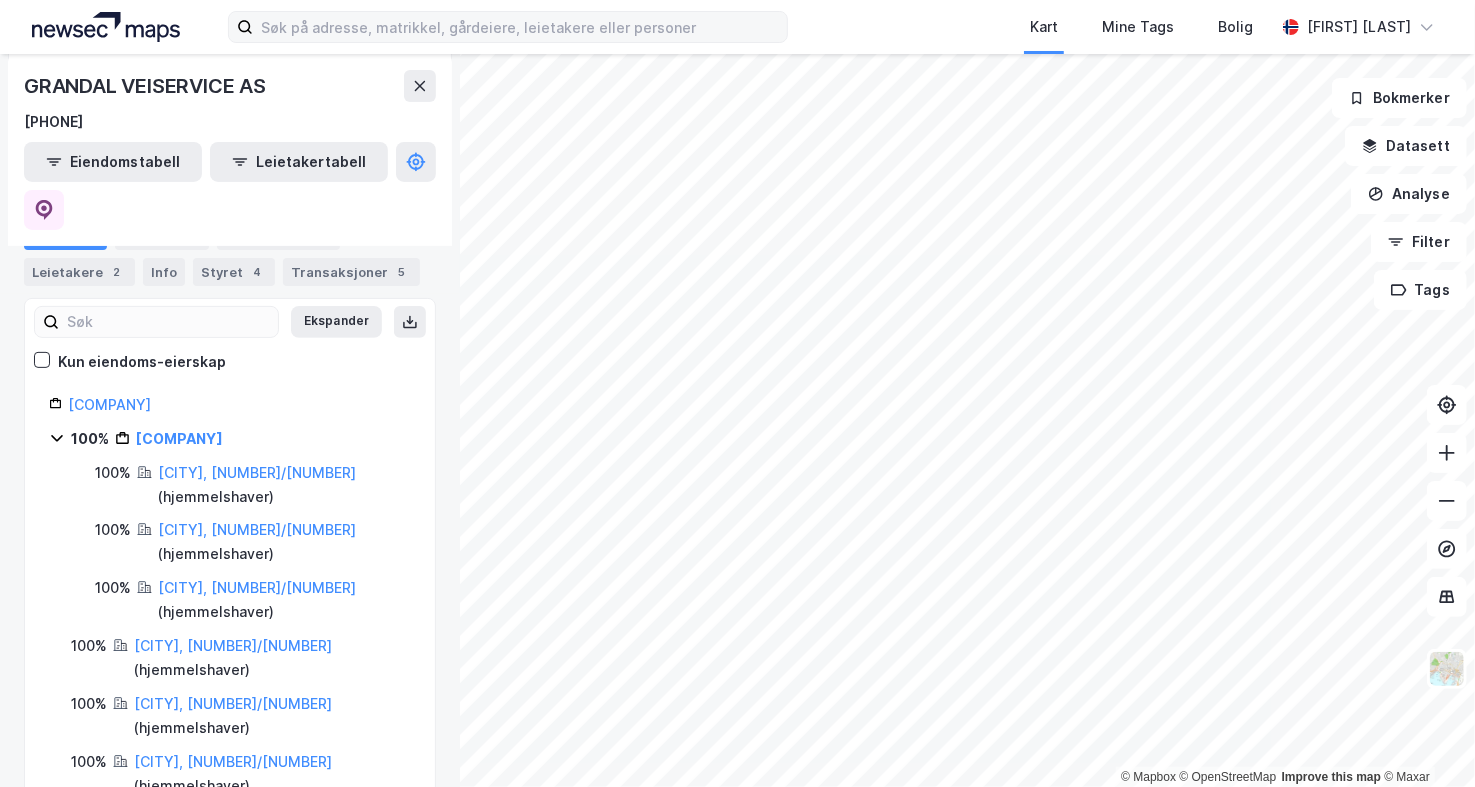 scroll, scrollTop: 278, scrollLeft: 0, axis: vertical 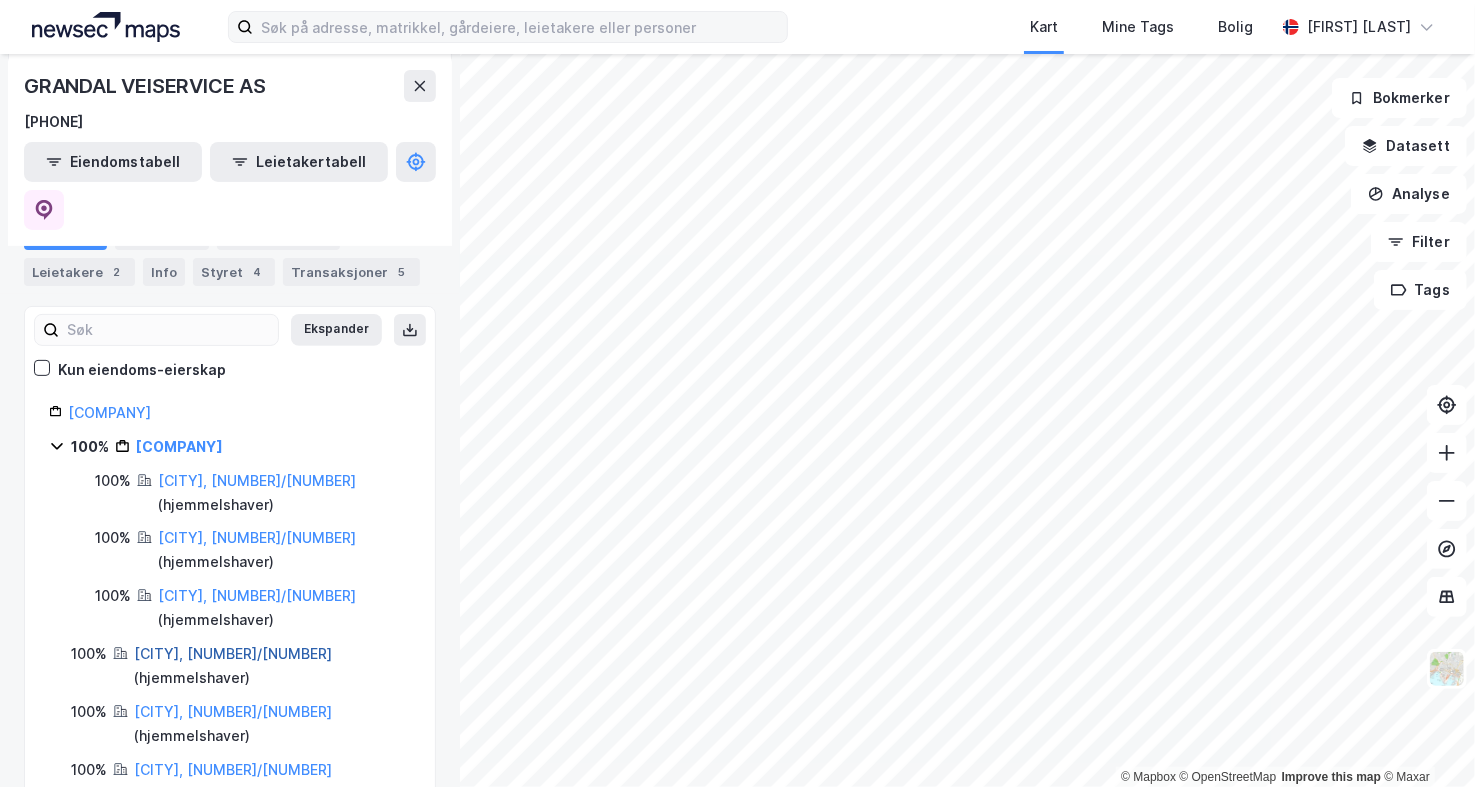 click on "Lillesand, 42/861" at bounding box center [233, 653] 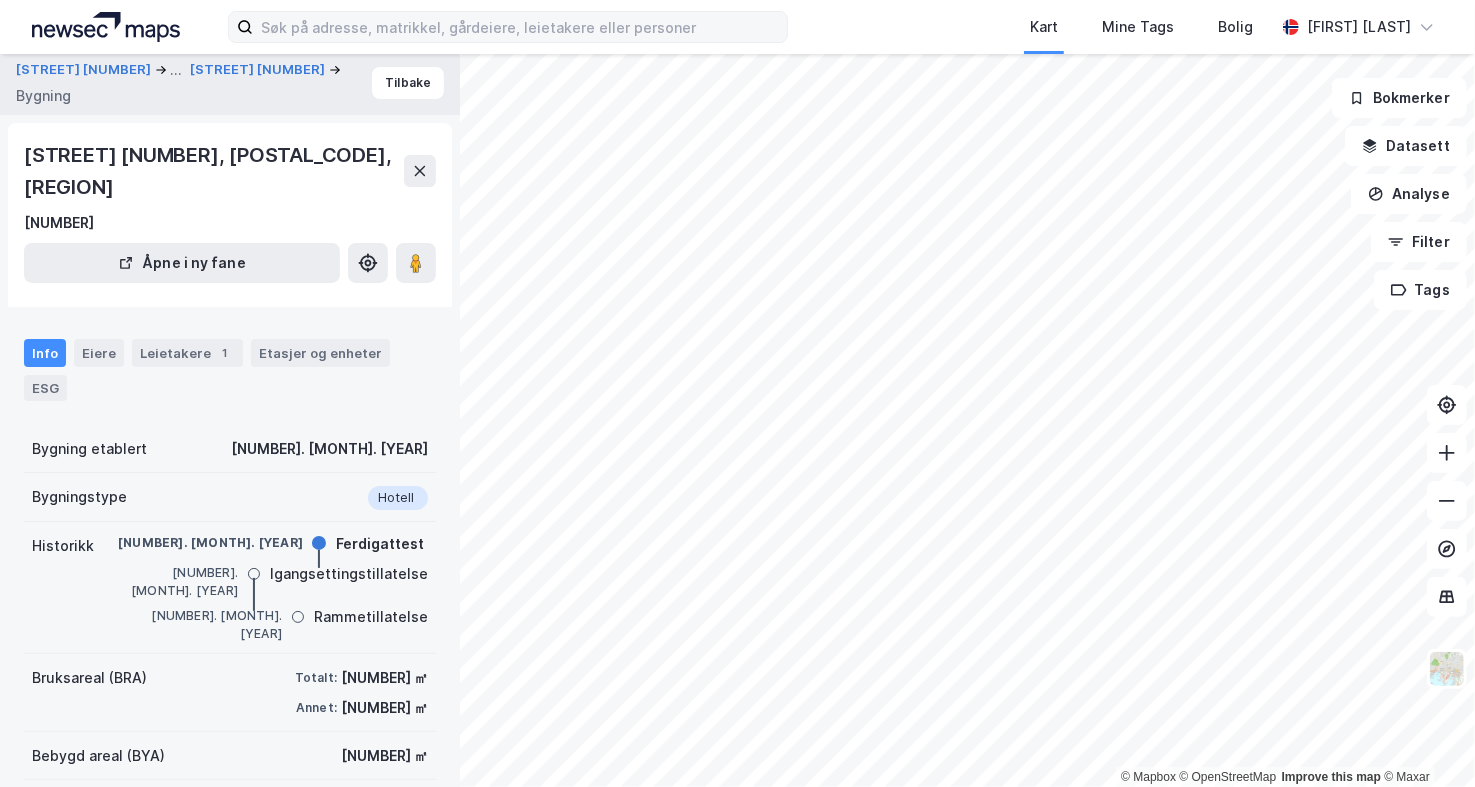scroll, scrollTop: 0, scrollLeft: 0, axis: both 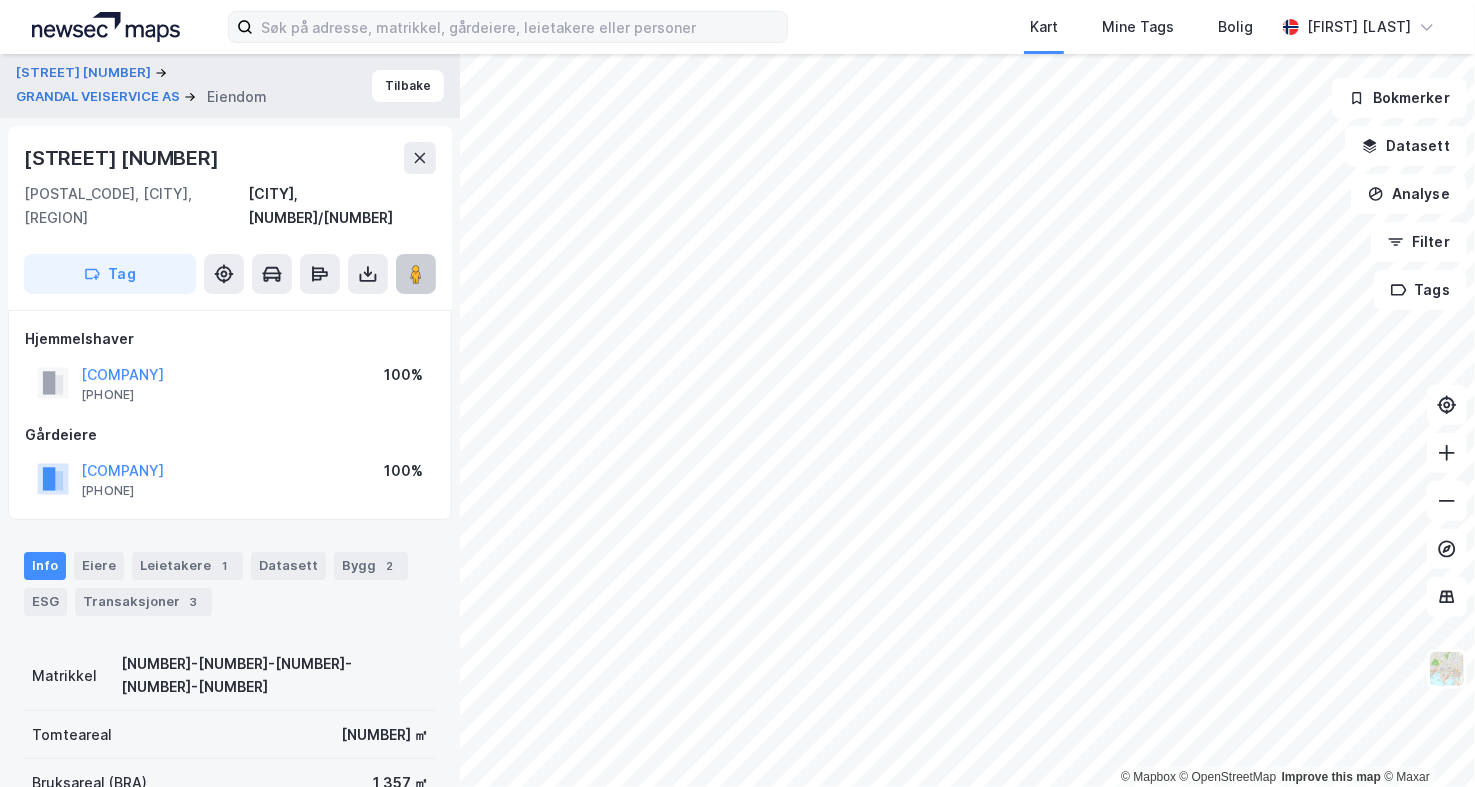 click 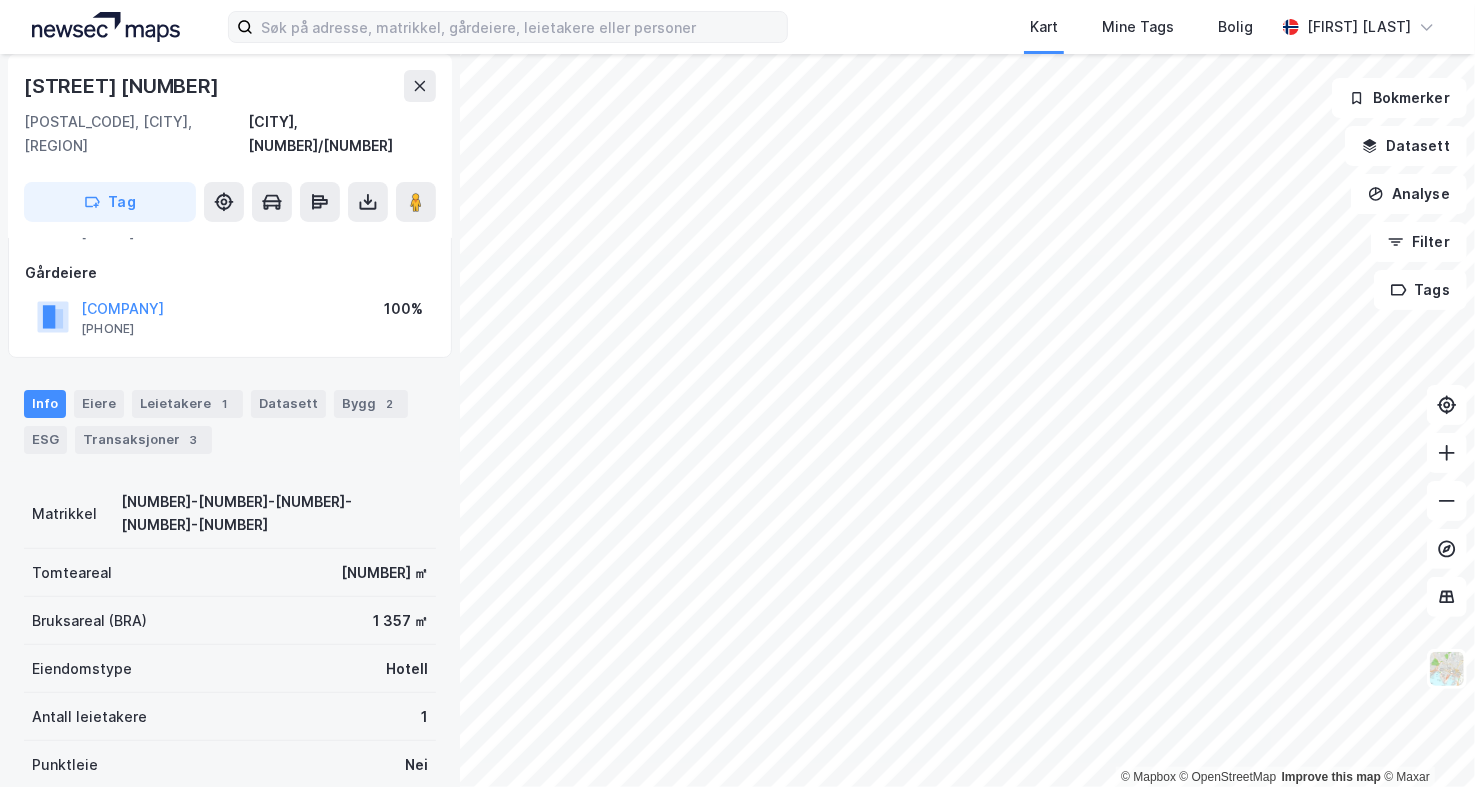 scroll, scrollTop: 0, scrollLeft: 0, axis: both 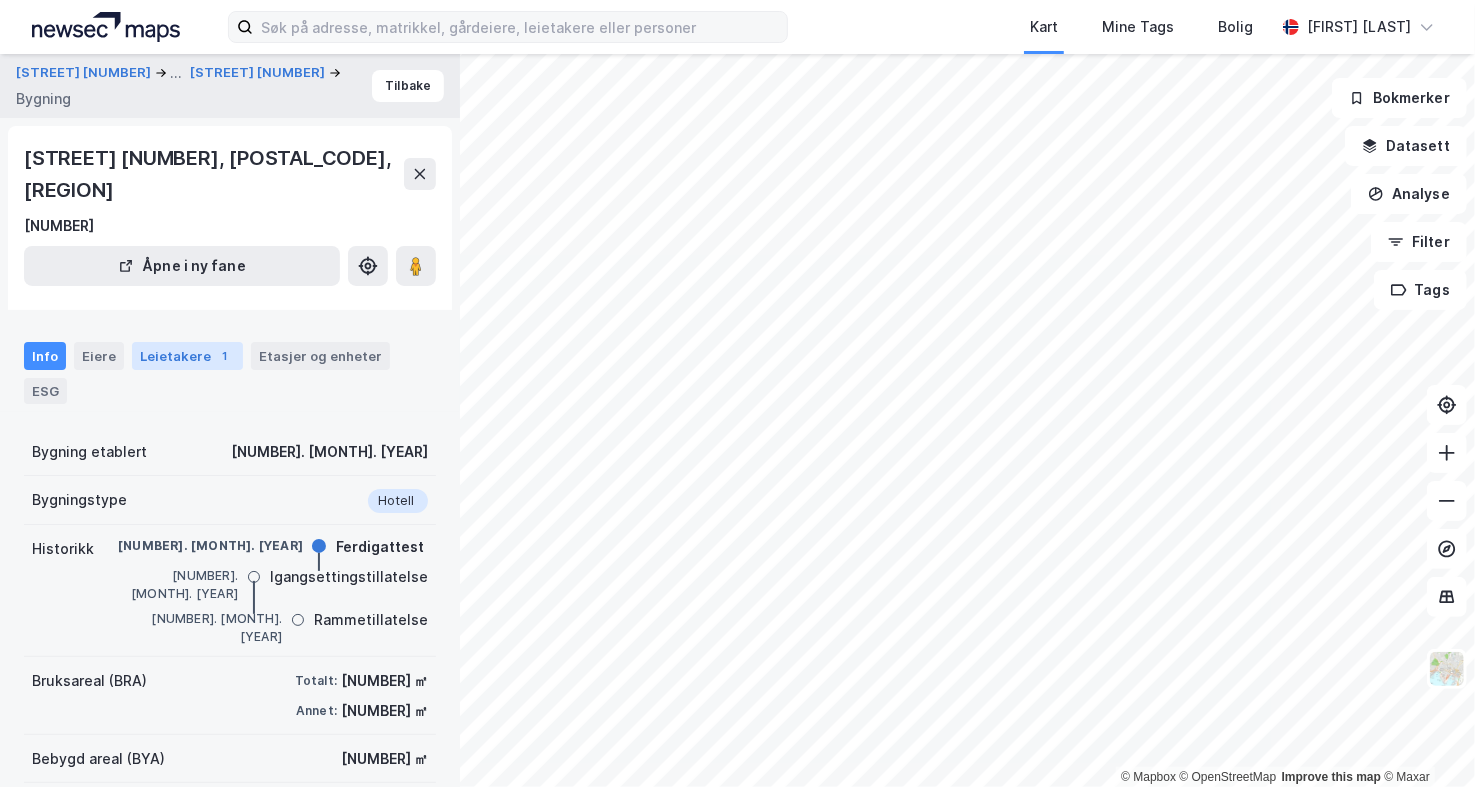 click on "Leietakere 1" at bounding box center (187, 356) 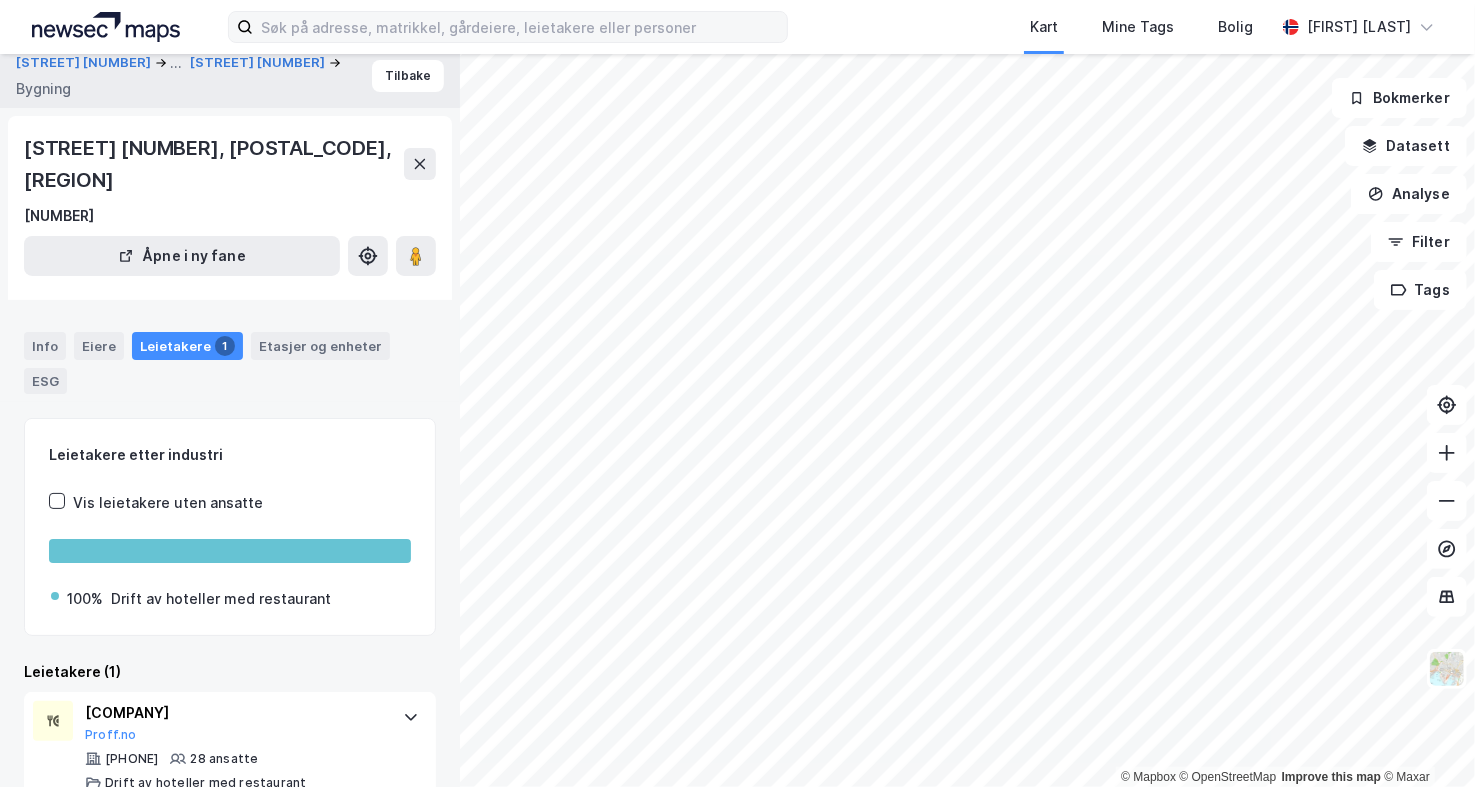 scroll, scrollTop: 13, scrollLeft: 0, axis: vertical 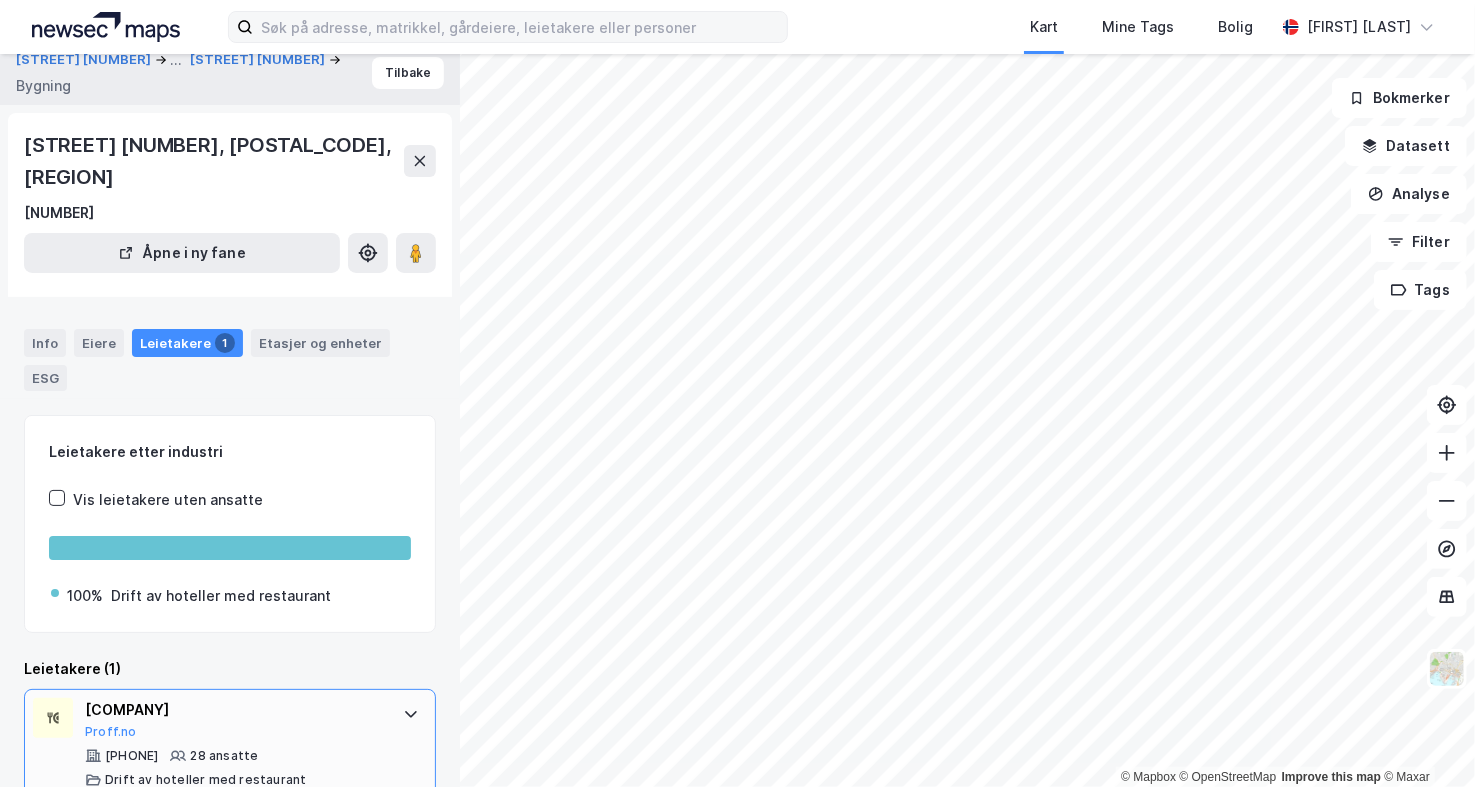 click on "VERTIKALEN AS" at bounding box center [234, 710] 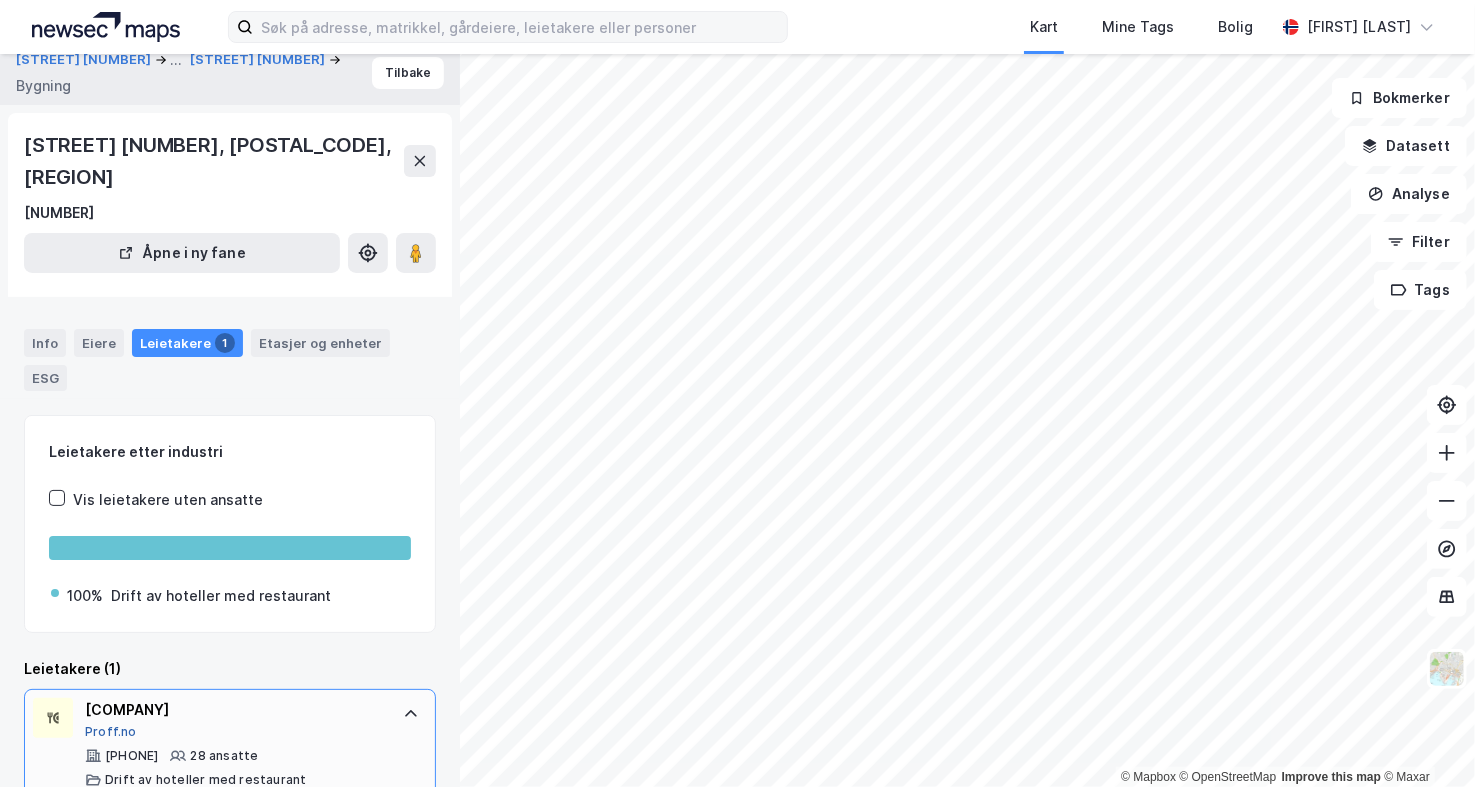click on "Proff.no" at bounding box center [111, 732] 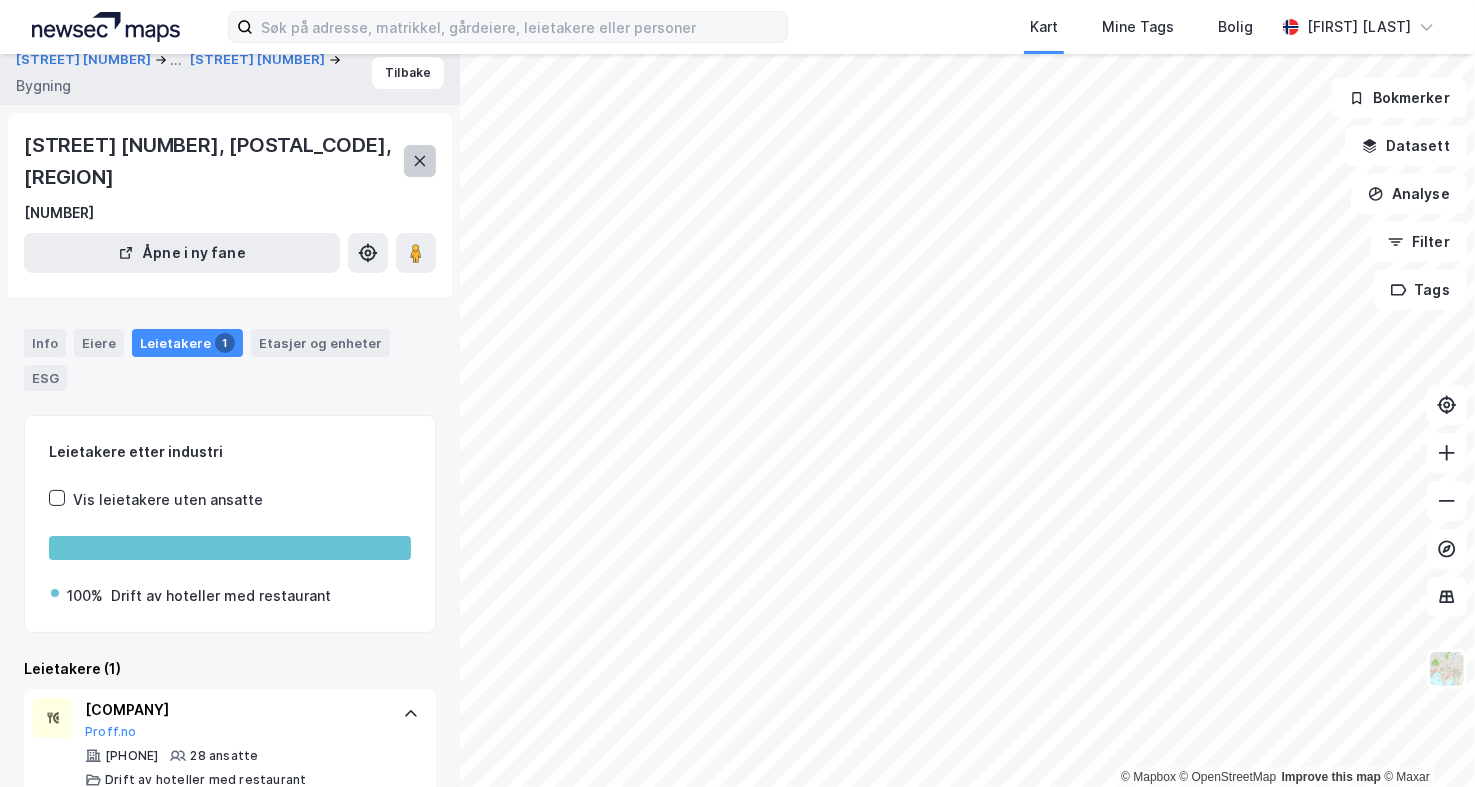 click at bounding box center (420, 161) 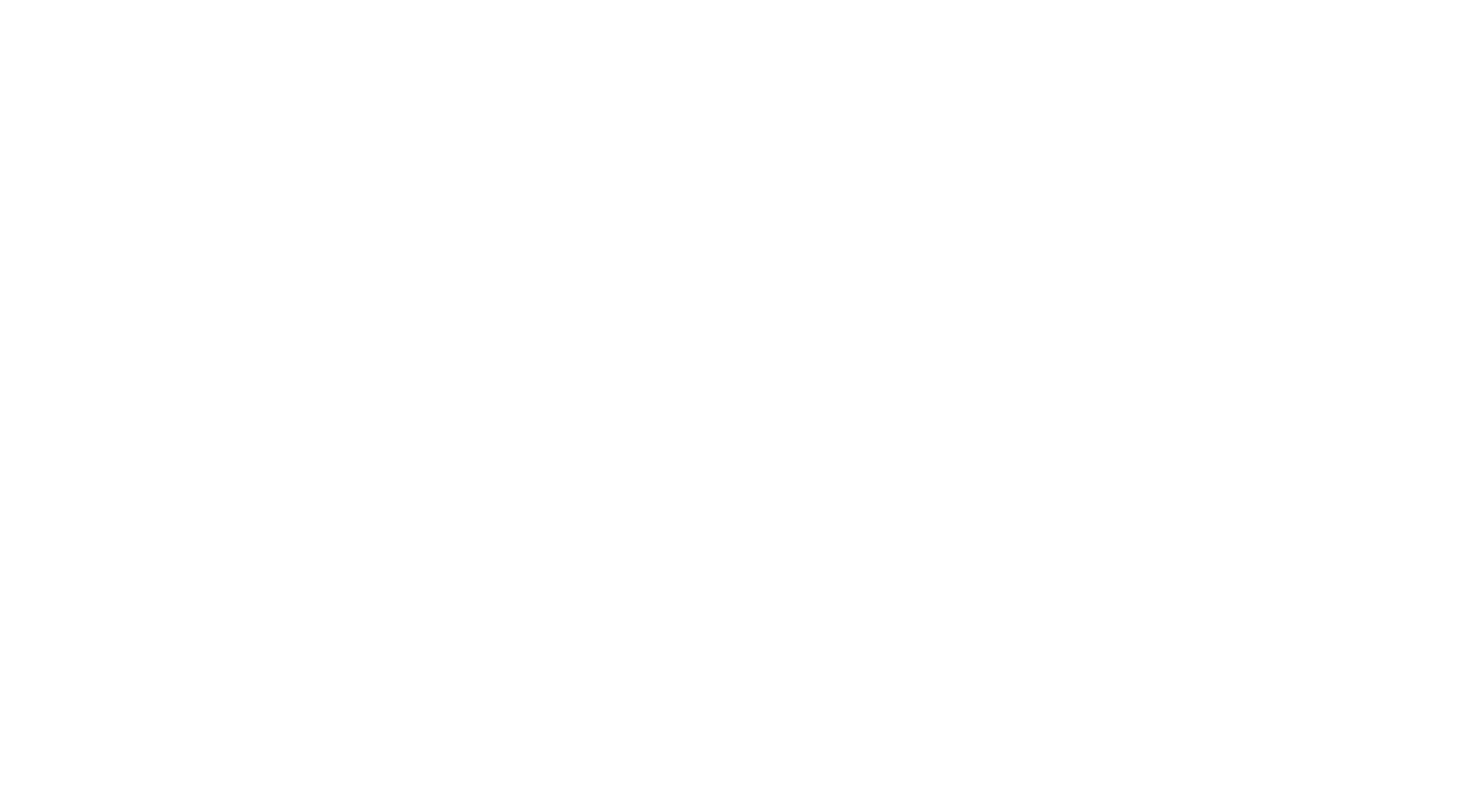scroll, scrollTop: 0, scrollLeft: 0, axis: both 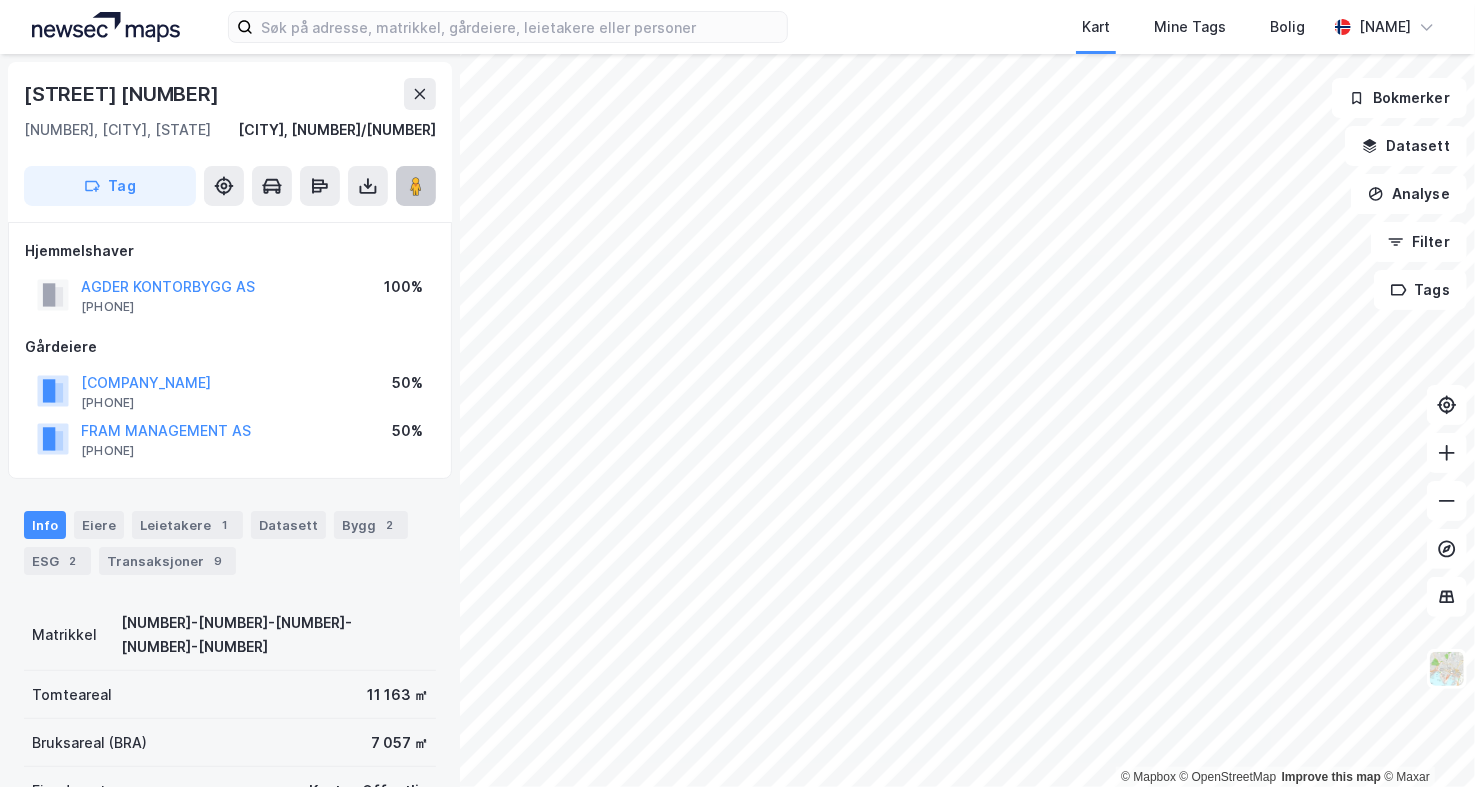 click 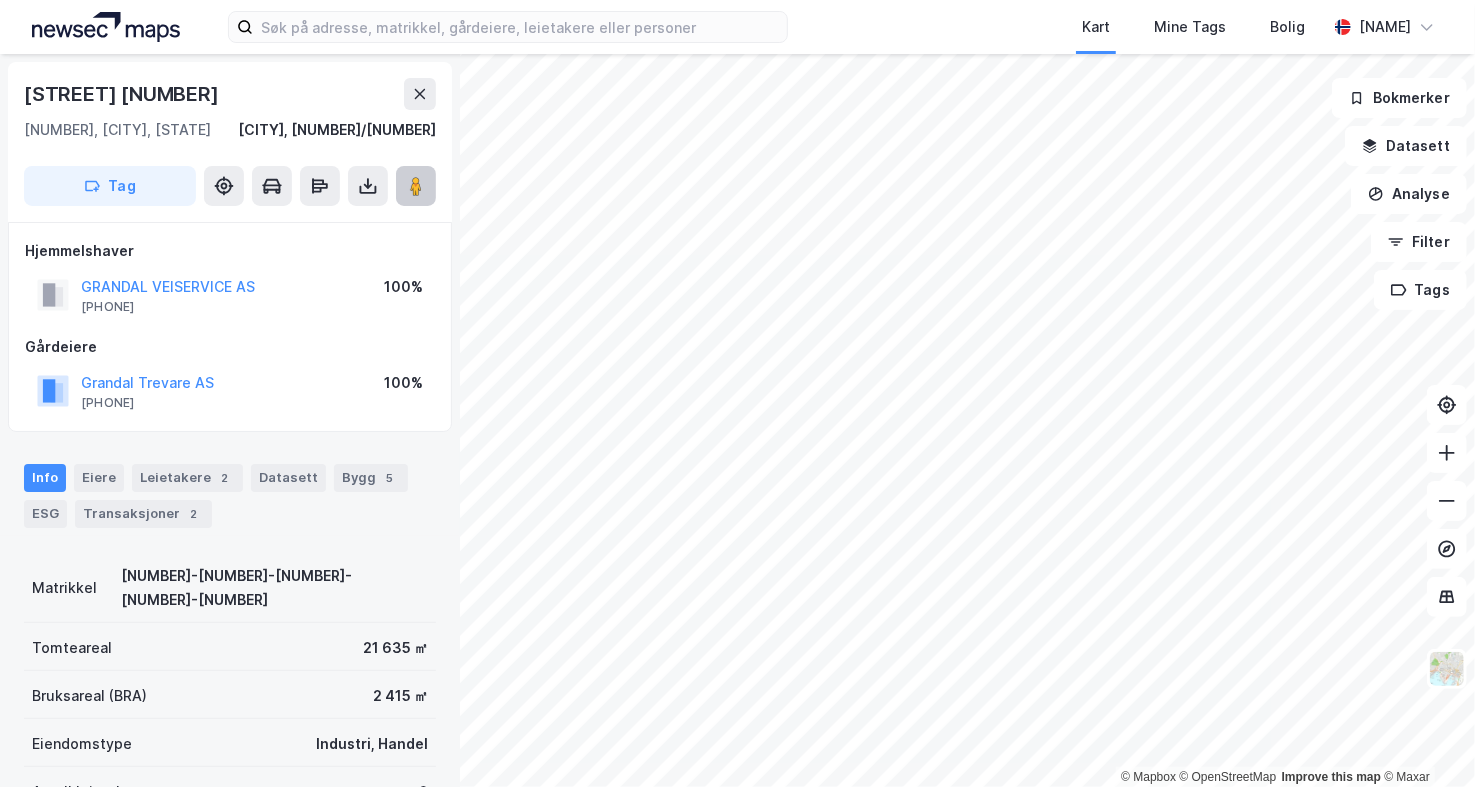 click at bounding box center [416, 186] 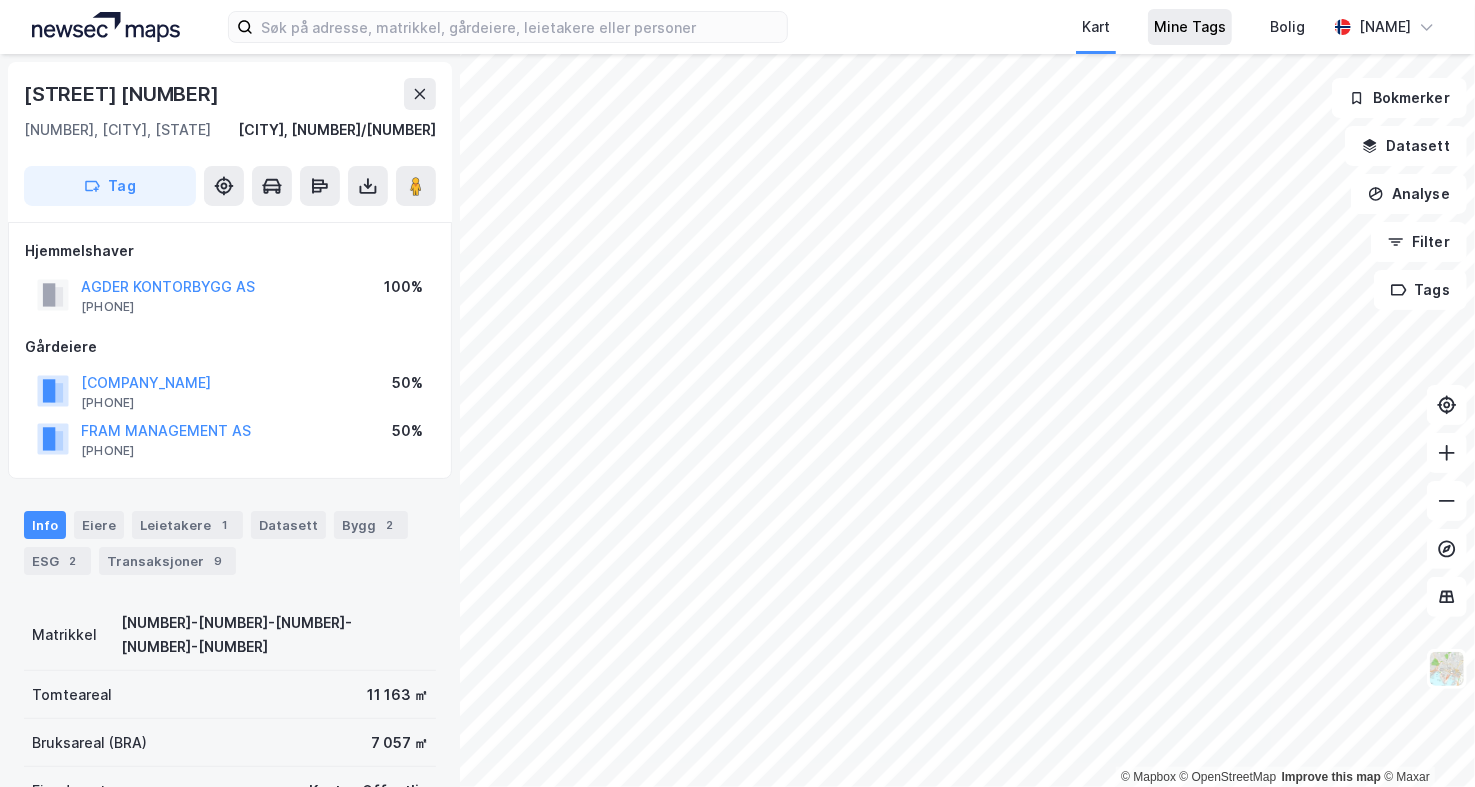 click on "Kart Mine Tags Bolig [NAME] © Mapbox   © OpenStreetMap   Improve this map   © Maxar [NAME] [NUMBER] [NUMBER], [CITY], [STATE] [CITY], [NUMBER]/[NUMBER] Tag Hjemmelshaver [COMPANY_NAME] [PHONE] [PERCENTAGE]% Gårdeiere [COMPANY_NAME] [PHONE] [PERCENTAGE]% FRAM MANAGEMENT AS [PHONE] [PERCENTAGE]% Info Eiere Leietakere [NUMBER] Datasett Bygg [NUMBER] ESG [NUMBER] Transaksjoner [NUMBER] Matrikkel [NUMBER]-[NUMBER]-[NUMBER]-[NUMBER]-[NUMBER] Tomteareal [AREA] Bruksareal (BRA) [AREA] Eiendomstype Kontor, Offentlig Antall leietakere [NUMBER] Punktleie Nei Festegrunn Nei Tinglyst Ja Arealplaner Kommunekart Miljøstatus Bokmerker Datasett Analyse Filter Tags" at bounding box center [737, 393] 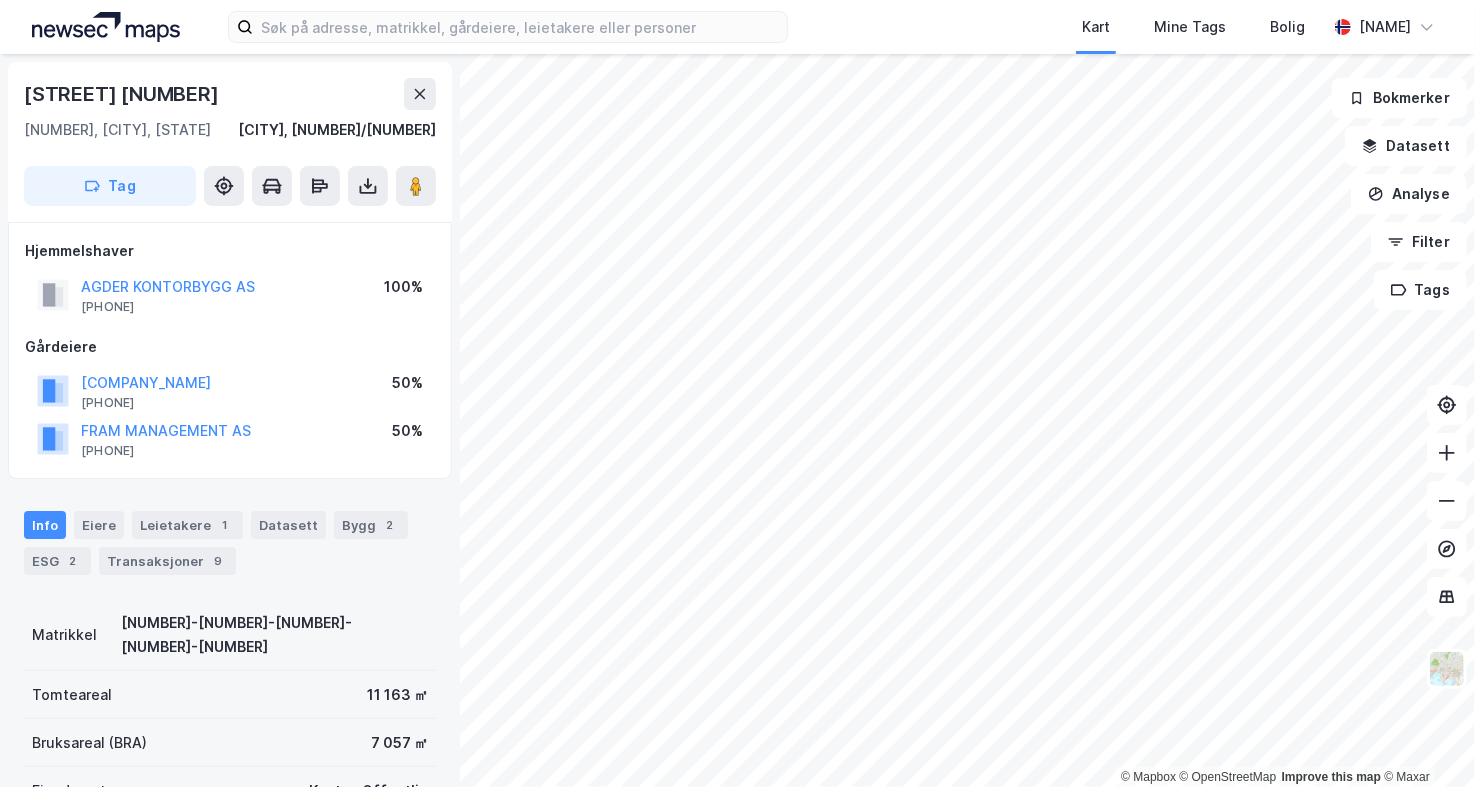 click on "Kart Mine Tags Bolig [NAME] © Mapbox   © OpenStreetMap   Improve this map   © Maxar [NAME] [NUMBER] [NUMBER], [CITY], [STATE] [CITY], [NUMBER]/[NUMBER] Tag Hjemmelshaver [COMPANY_NAME] [PHONE] [PERCENTAGE]% Gårdeiere [COMPANY_NAME] [PHONE] [PERCENTAGE]% FRAM MANAGEMENT AS [PHONE] [PERCENTAGE]% Info Eiere Leietakere [NUMBER] Datasett Bygg [NUMBER] ESG [NUMBER] Transaksjoner [NUMBER] Matrikkel [NUMBER]-[NUMBER]-[NUMBER]-[NUMBER]-[NUMBER] Tomteareal [AREA] Bruksareal (BRA) [AREA] Eiendomstype Kontor, Offentlig Antall leietakere [NUMBER] Punktleie Nei Festegrunn Nei Tinglyst Ja Arealplaner Kommunekart Miljøstatus Bokmerker Datasett Analyse Filter Tags" at bounding box center [737, 393] 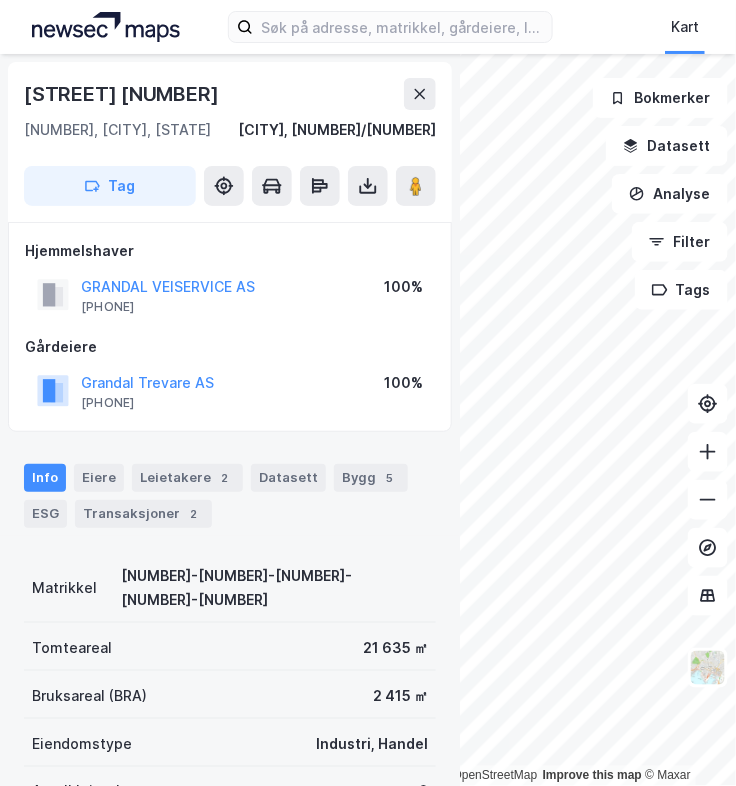 drag, startPoint x: 355, startPoint y: 577, endPoint x: 426, endPoint y: 463, distance: 134.3019 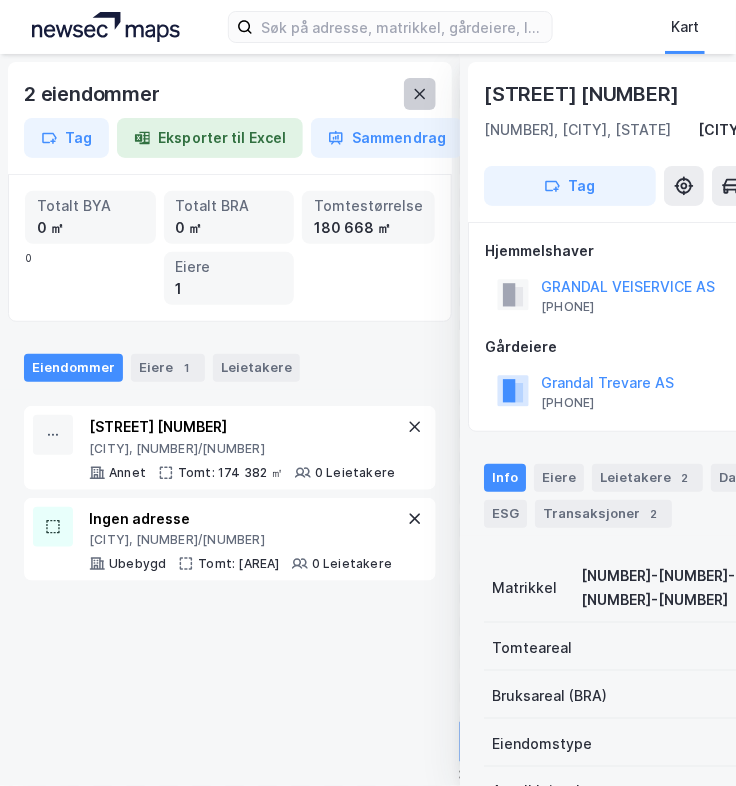 click at bounding box center [420, 94] 